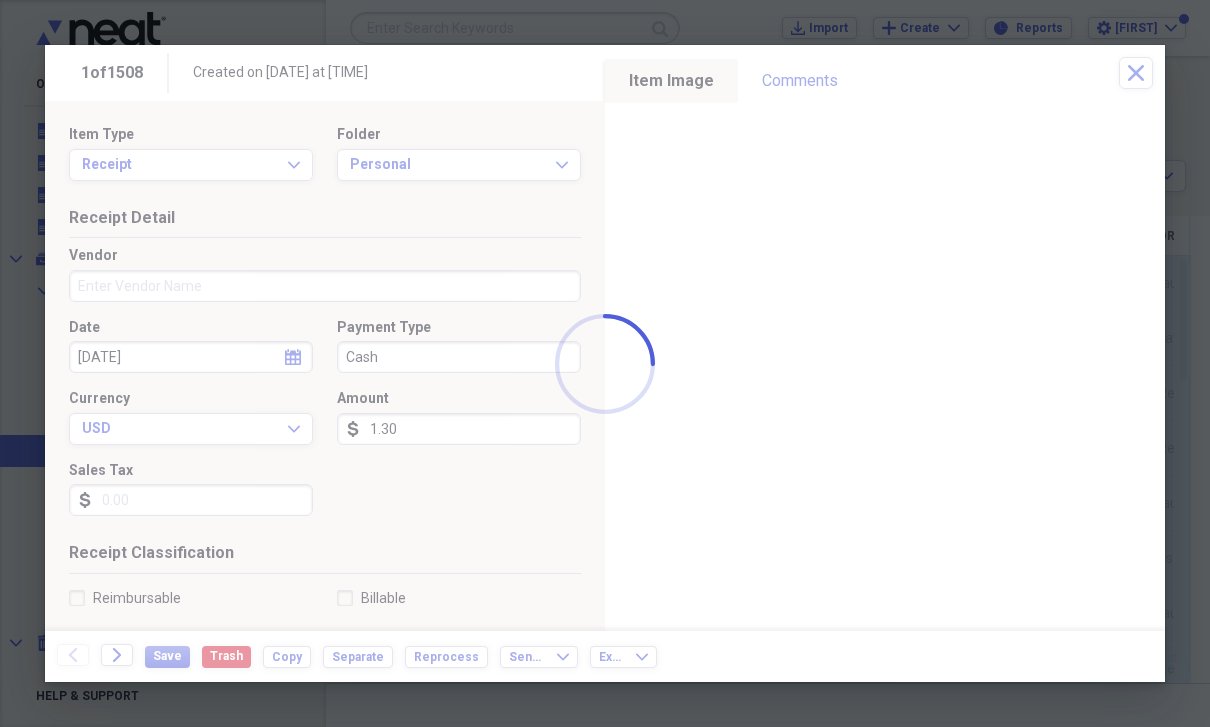 scroll, scrollTop: 24, scrollLeft: 0, axis: vertical 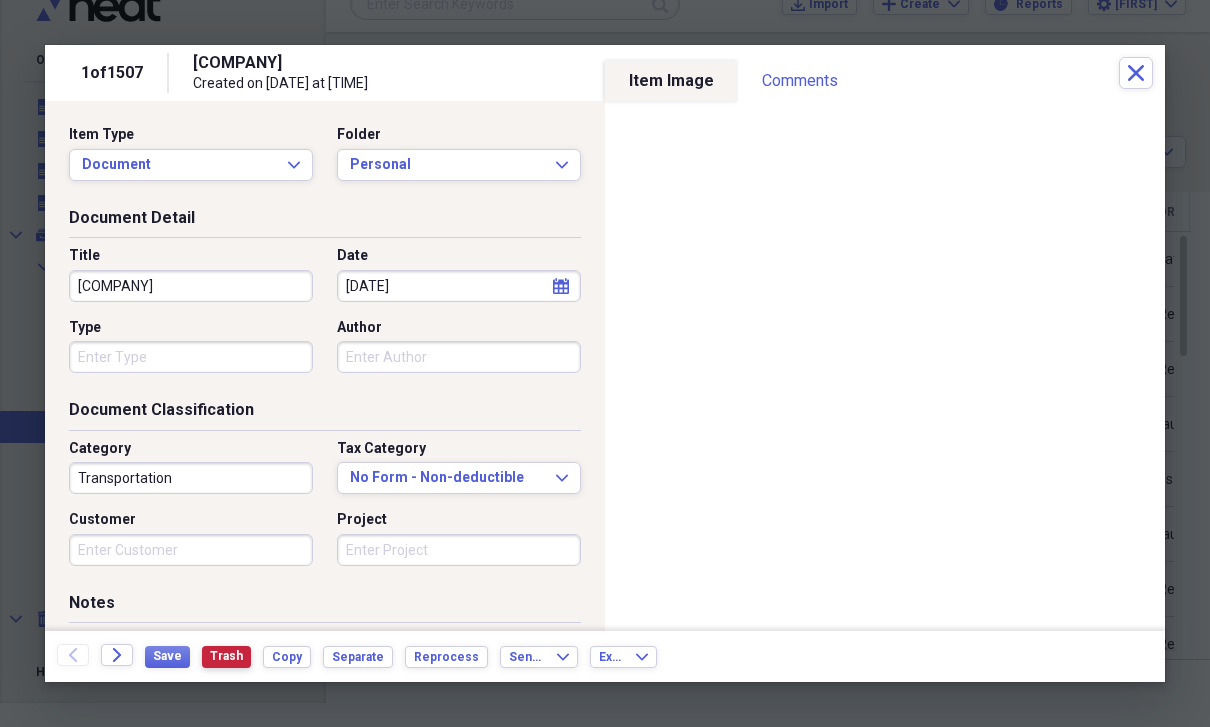 click on "Trash" at bounding box center [226, 656] 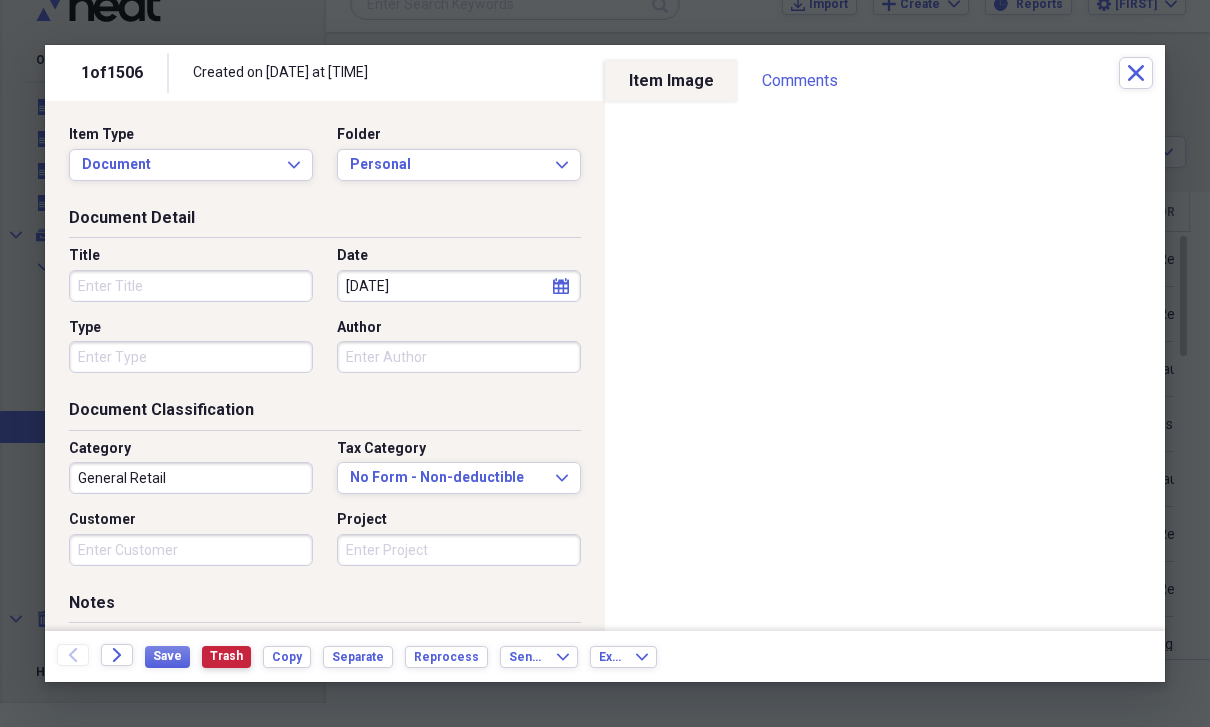 click on "Trash" at bounding box center [226, 656] 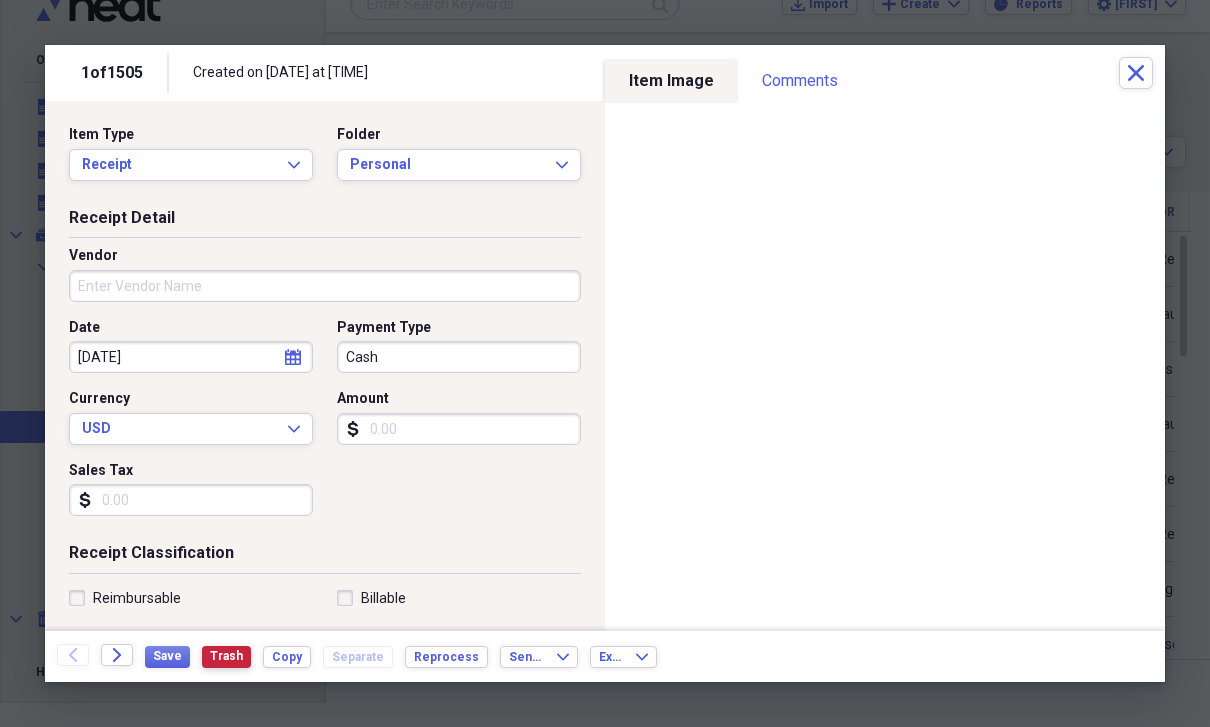 click on "Trash" at bounding box center [226, 656] 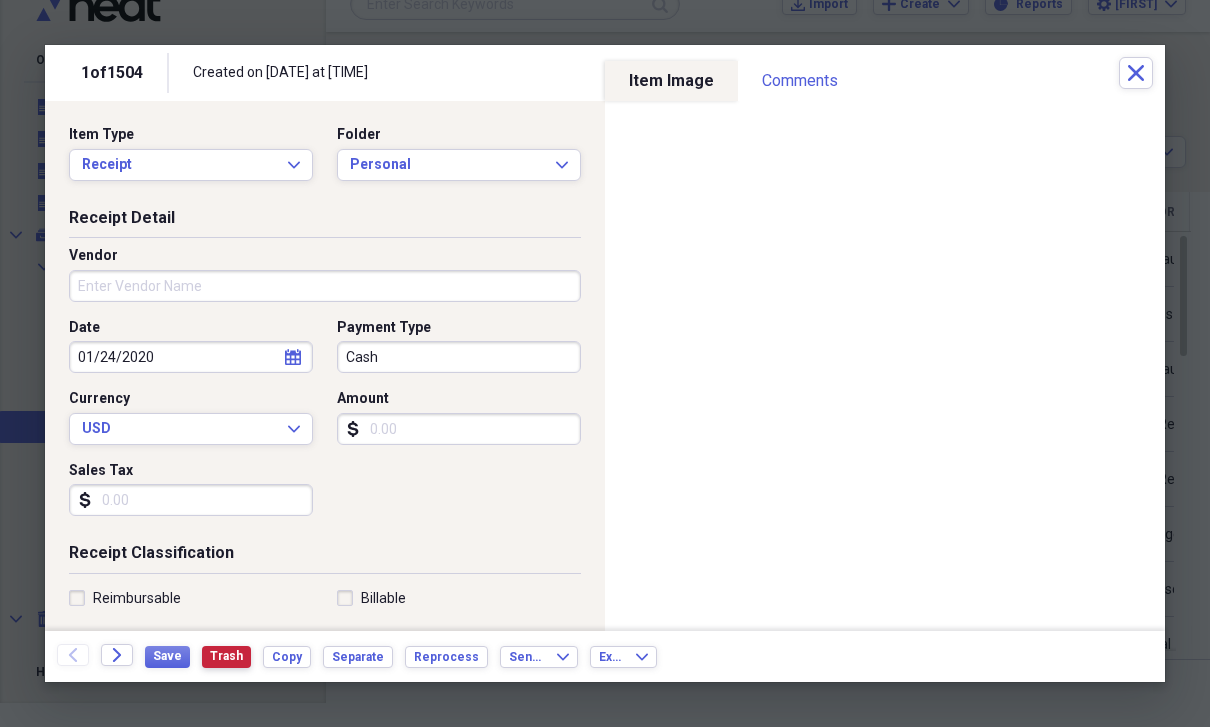 click on "Trash" at bounding box center (226, 656) 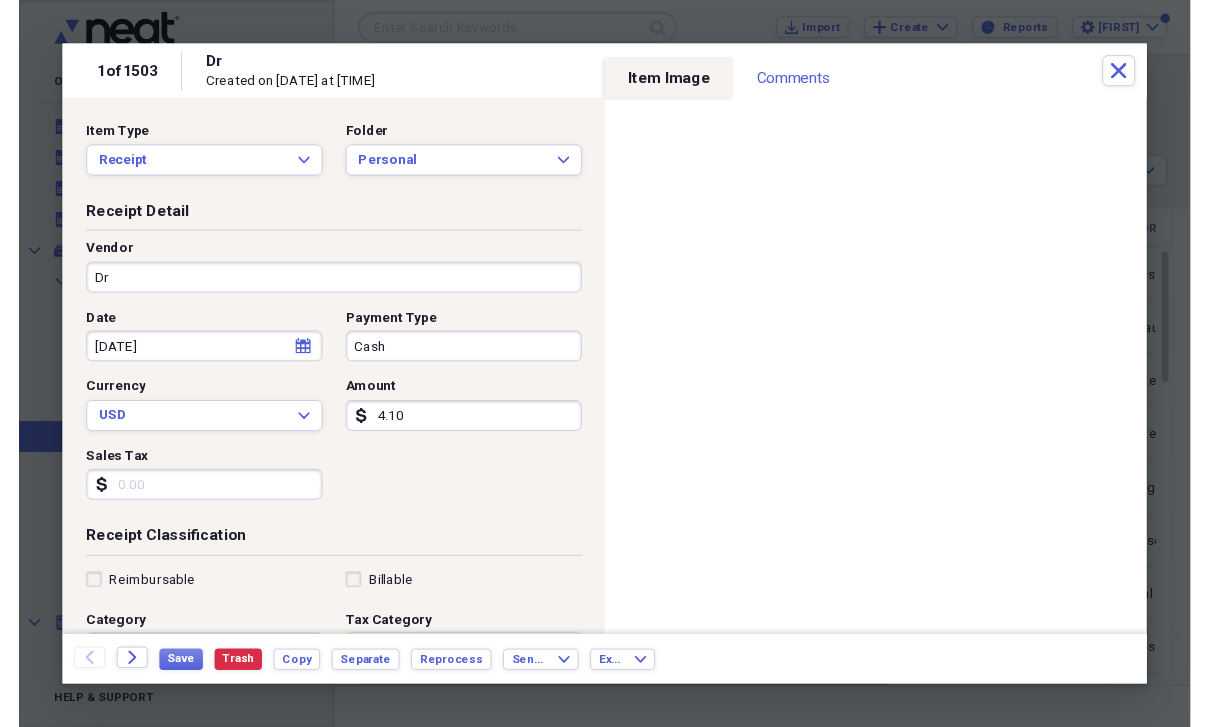 scroll, scrollTop: 24, scrollLeft: 0, axis: vertical 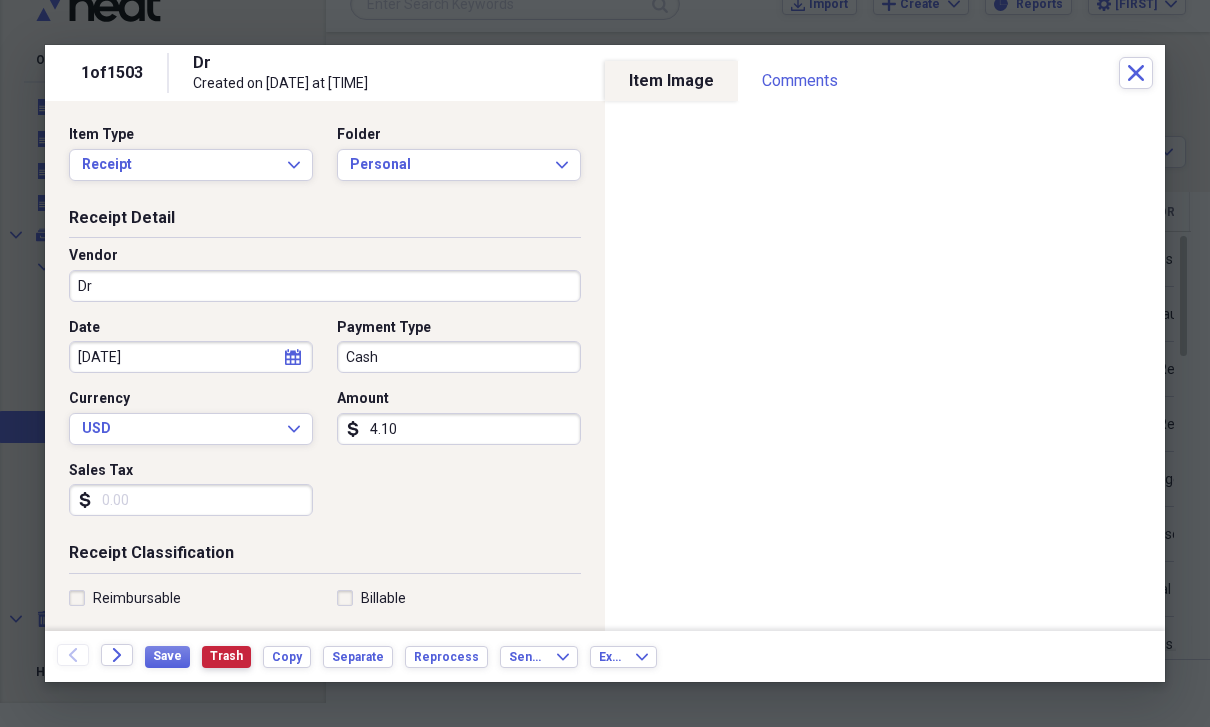 click on "Trash" at bounding box center [226, 656] 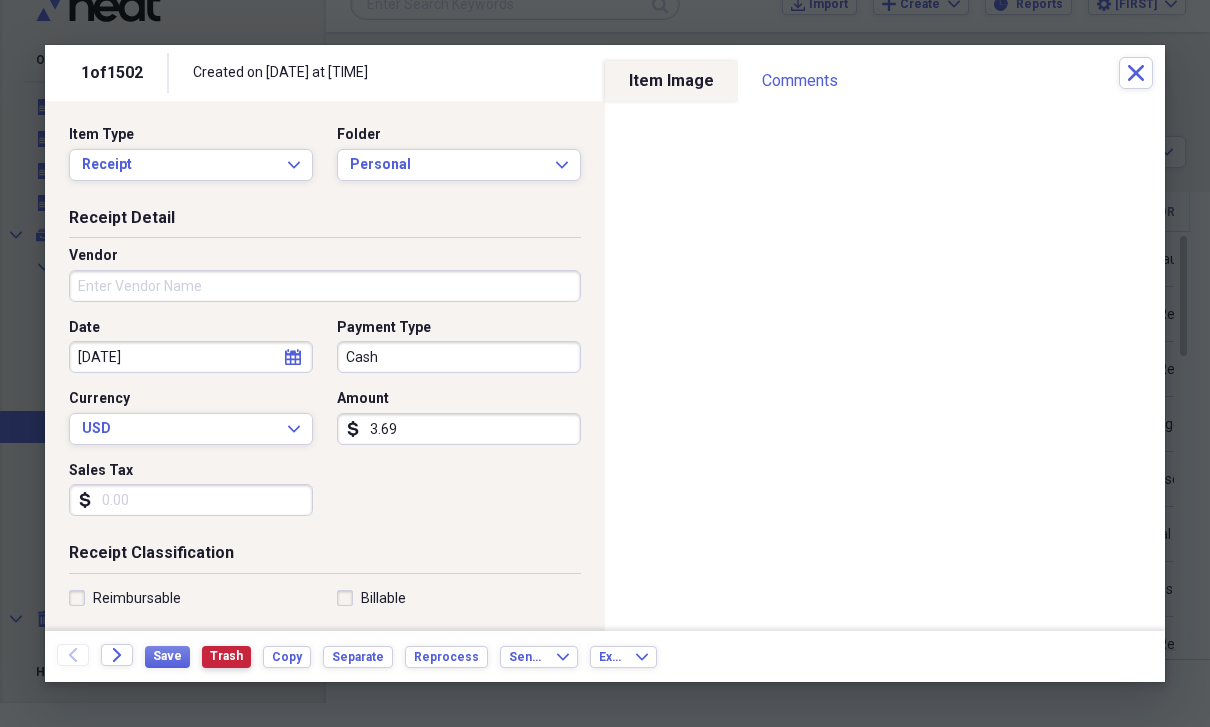 click on "Trash" at bounding box center (226, 656) 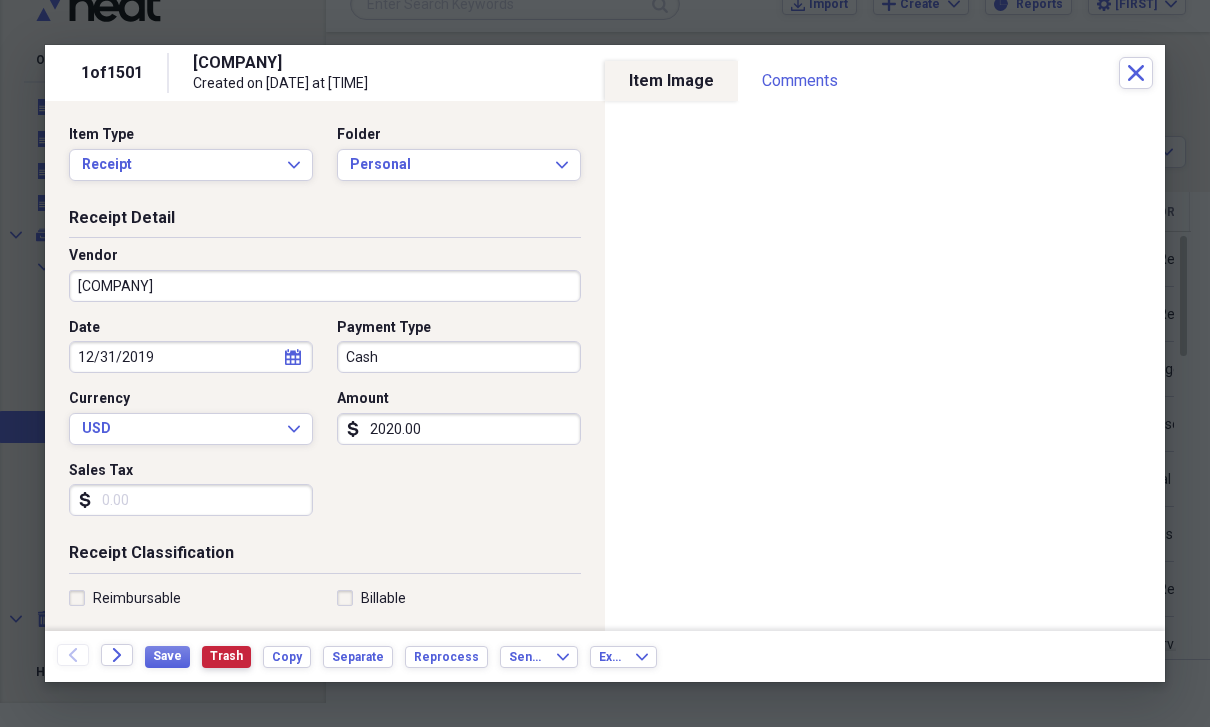 click on "Trash" at bounding box center (226, 656) 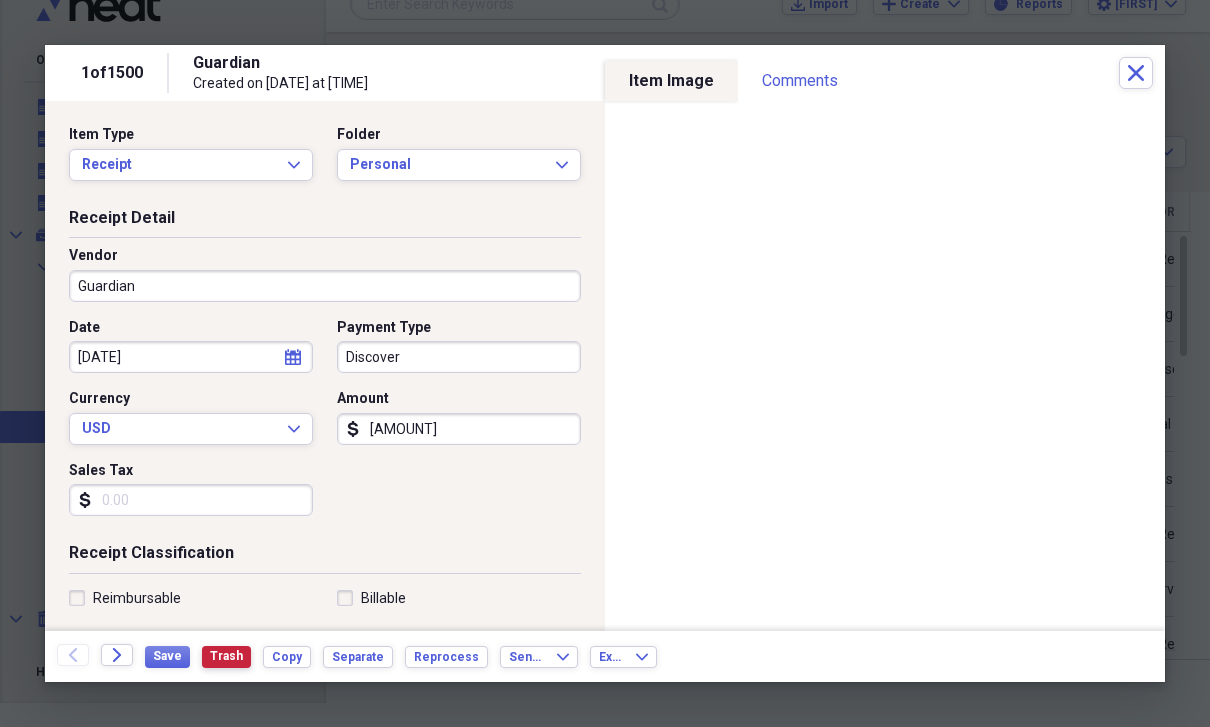 click on "Trash" at bounding box center (226, 656) 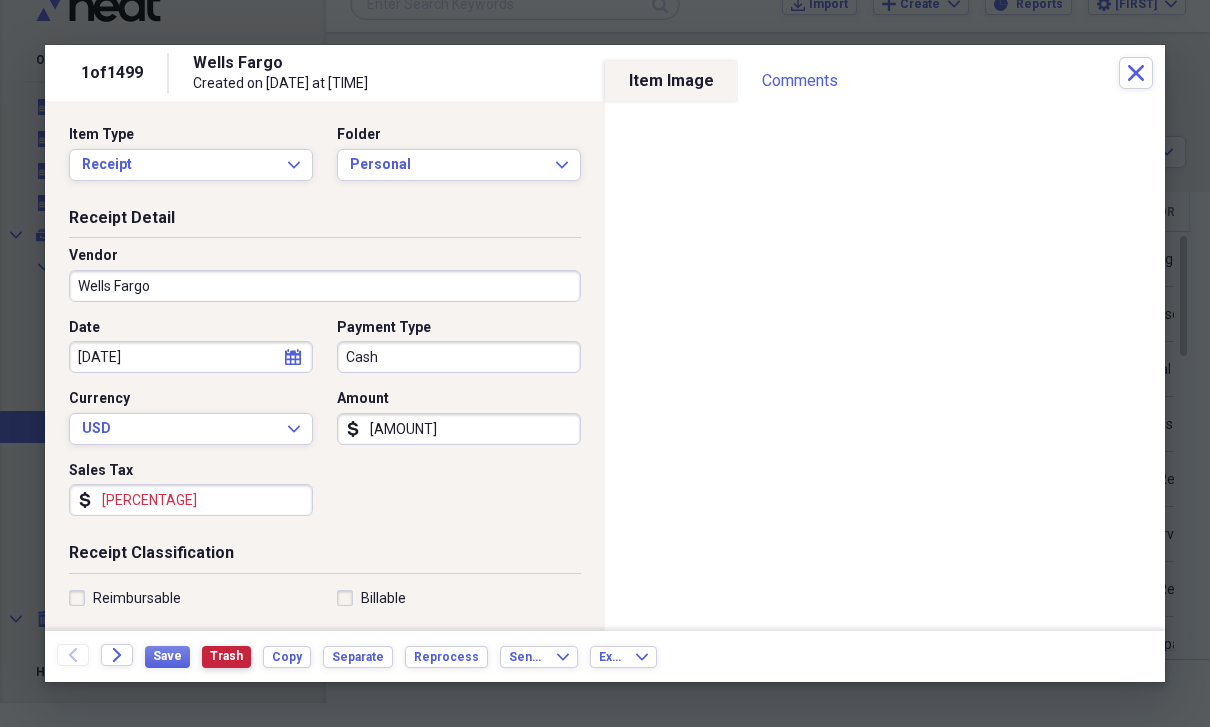click on "Trash" at bounding box center (226, 656) 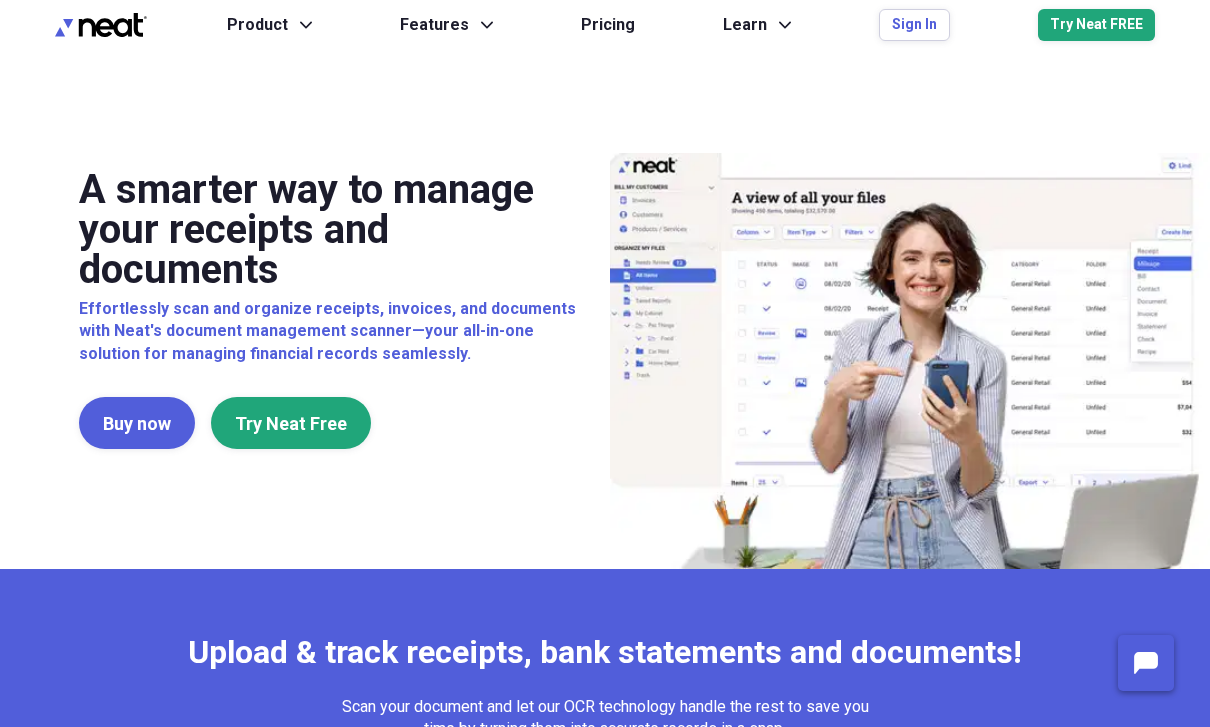 scroll, scrollTop: 0, scrollLeft: 0, axis: both 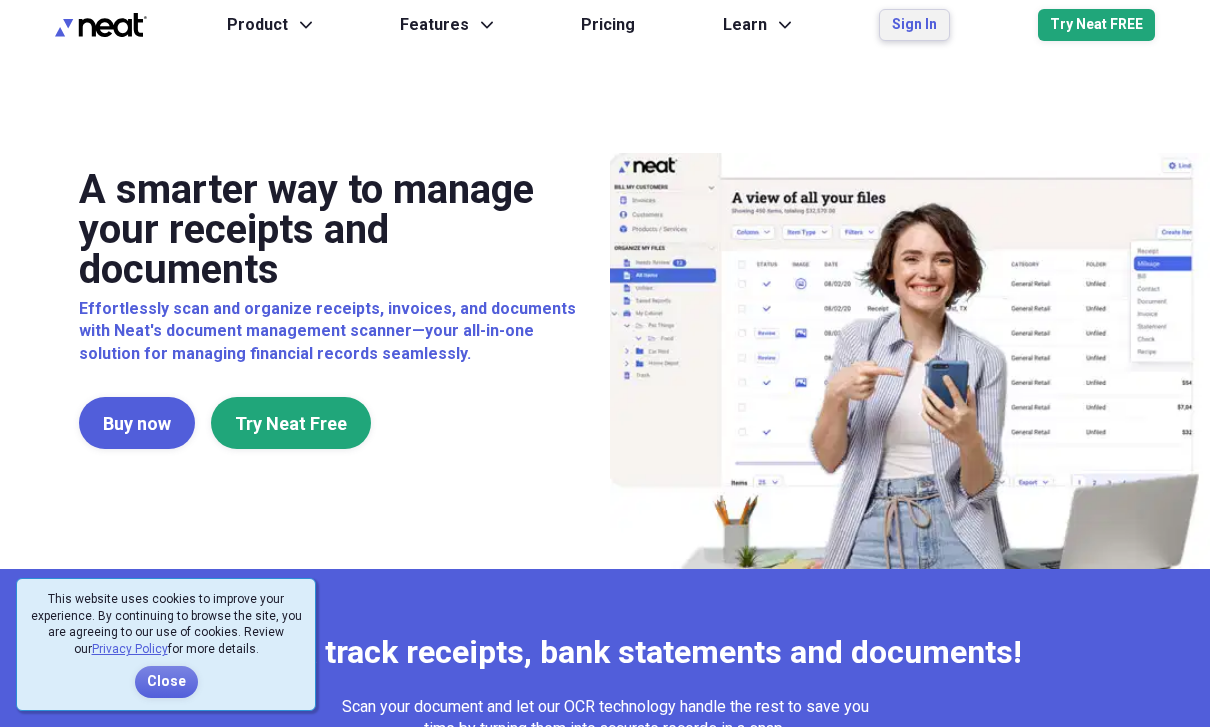click on "Sign In" at bounding box center (914, 25) 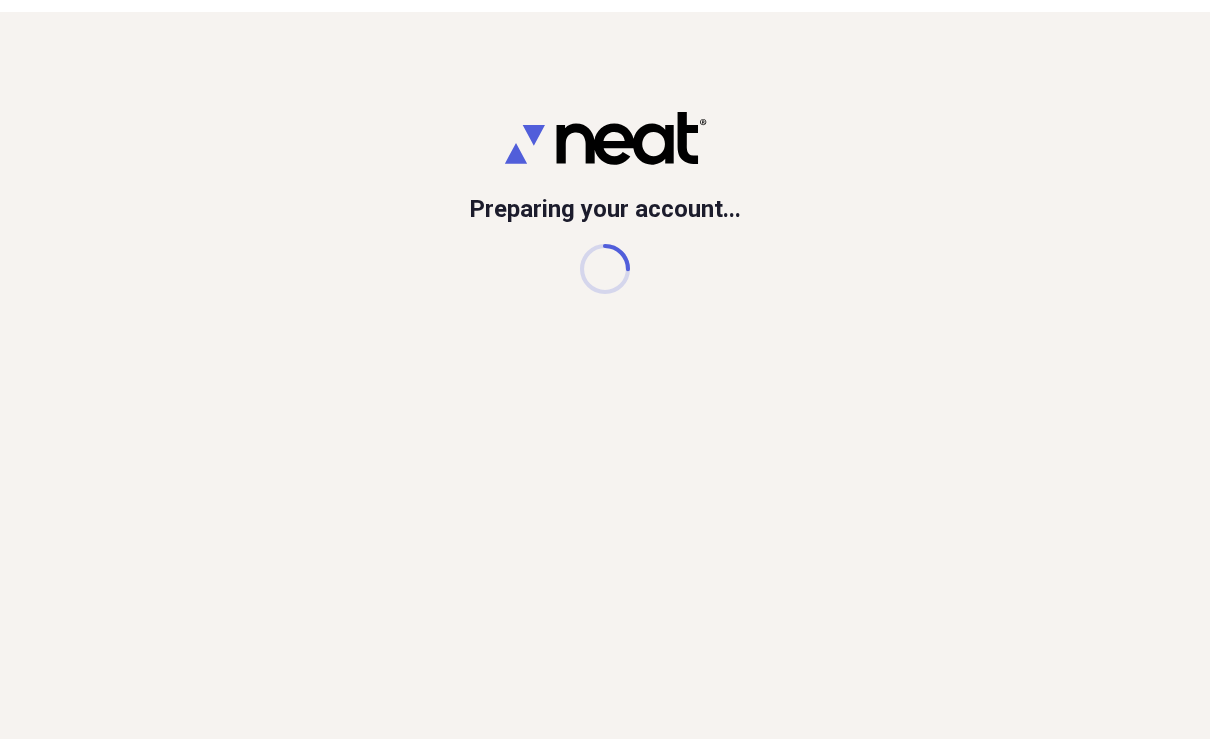 scroll, scrollTop: 0, scrollLeft: 0, axis: both 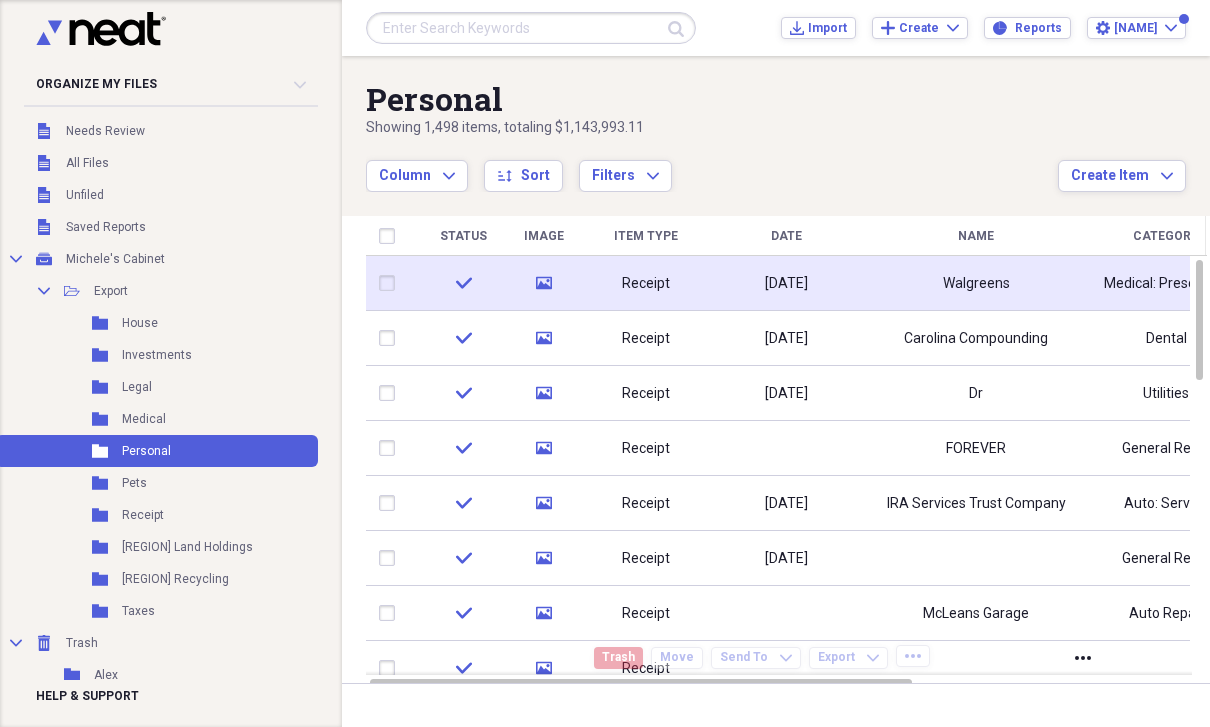 click on "Walgreens" at bounding box center (976, 283) 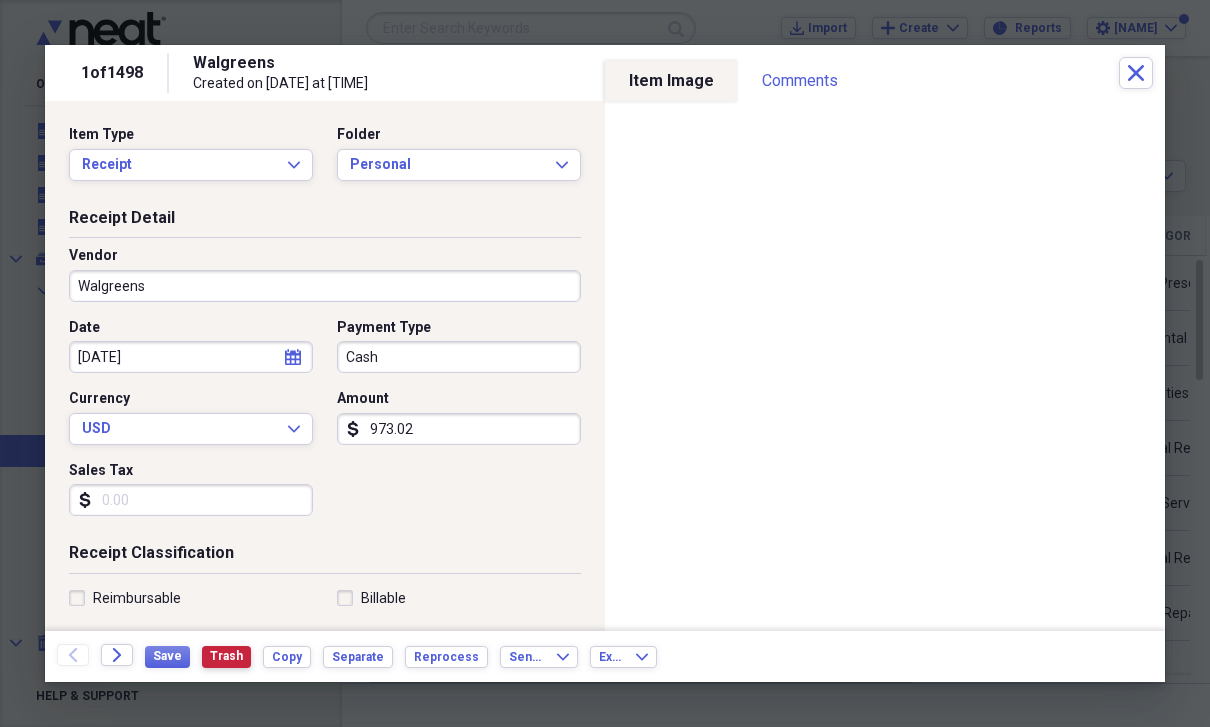 click on "Trash" at bounding box center [226, 656] 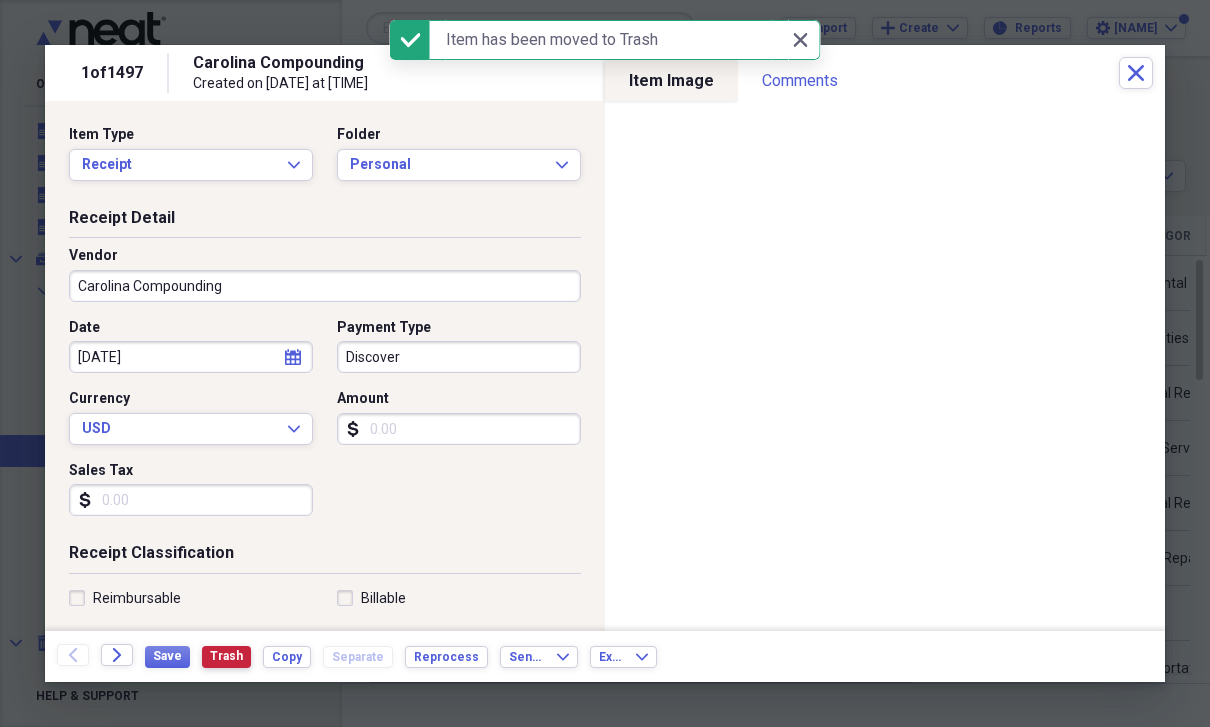 click on "Trash" at bounding box center [226, 656] 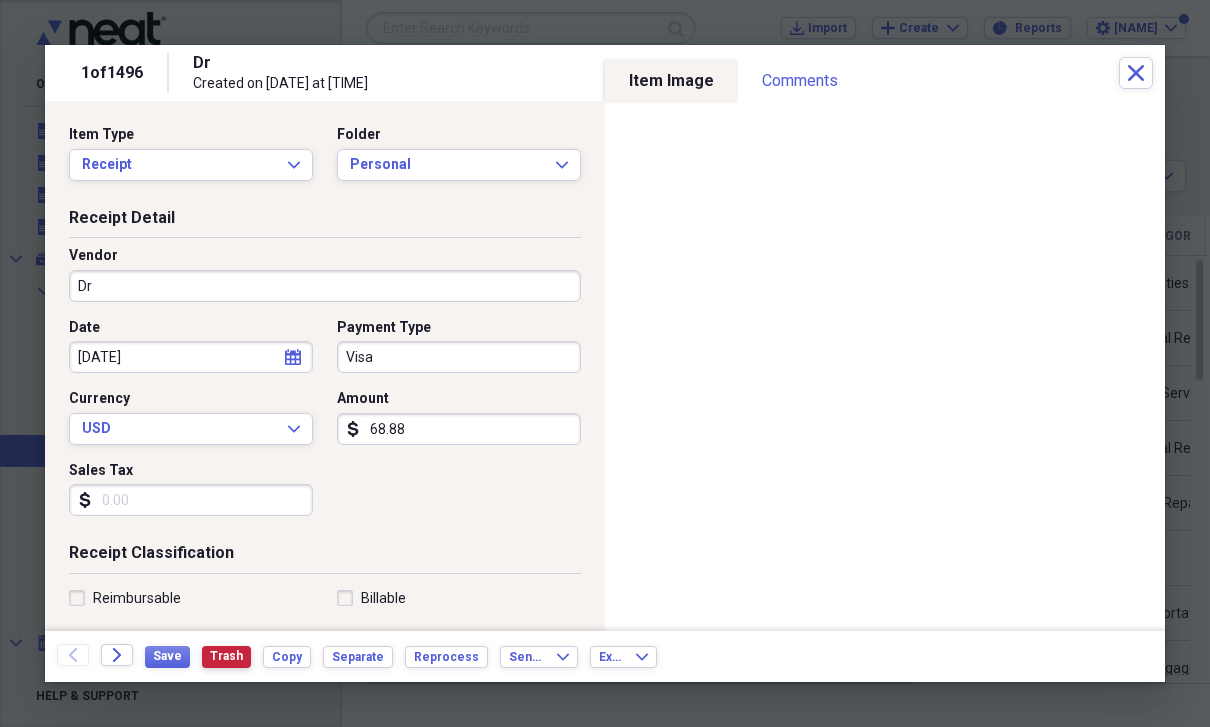 click on "Trash" at bounding box center (226, 656) 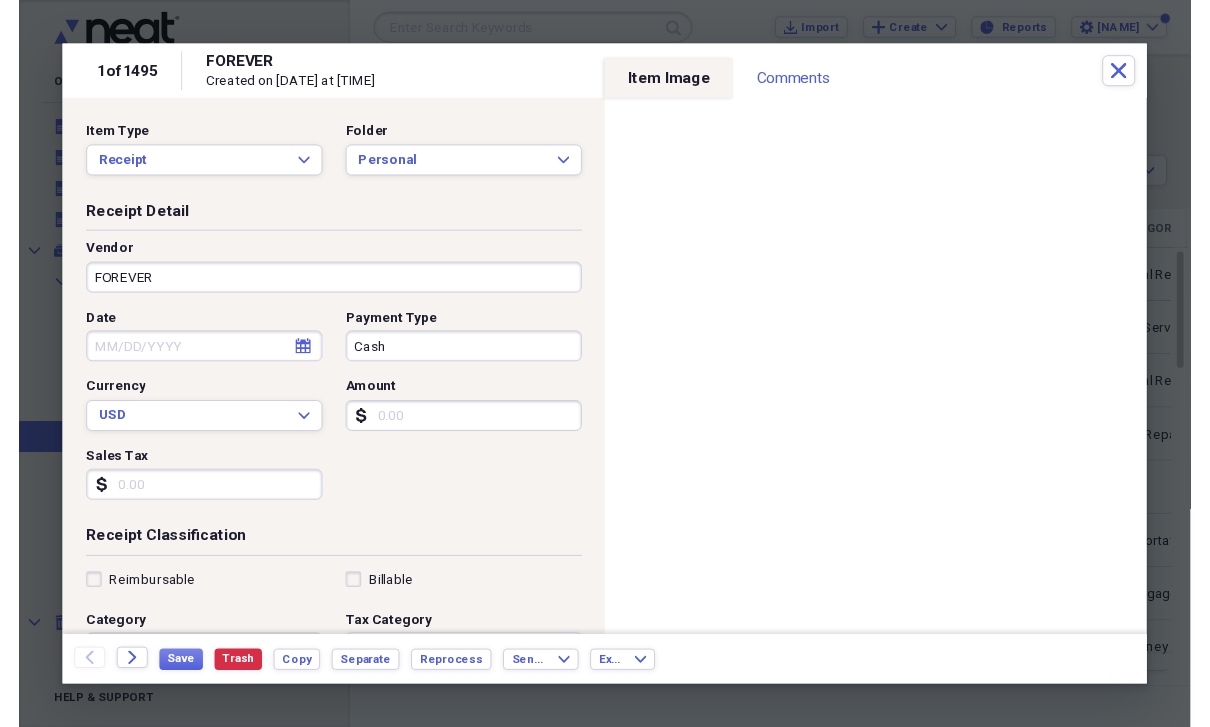 scroll, scrollTop: 24, scrollLeft: 0, axis: vertical 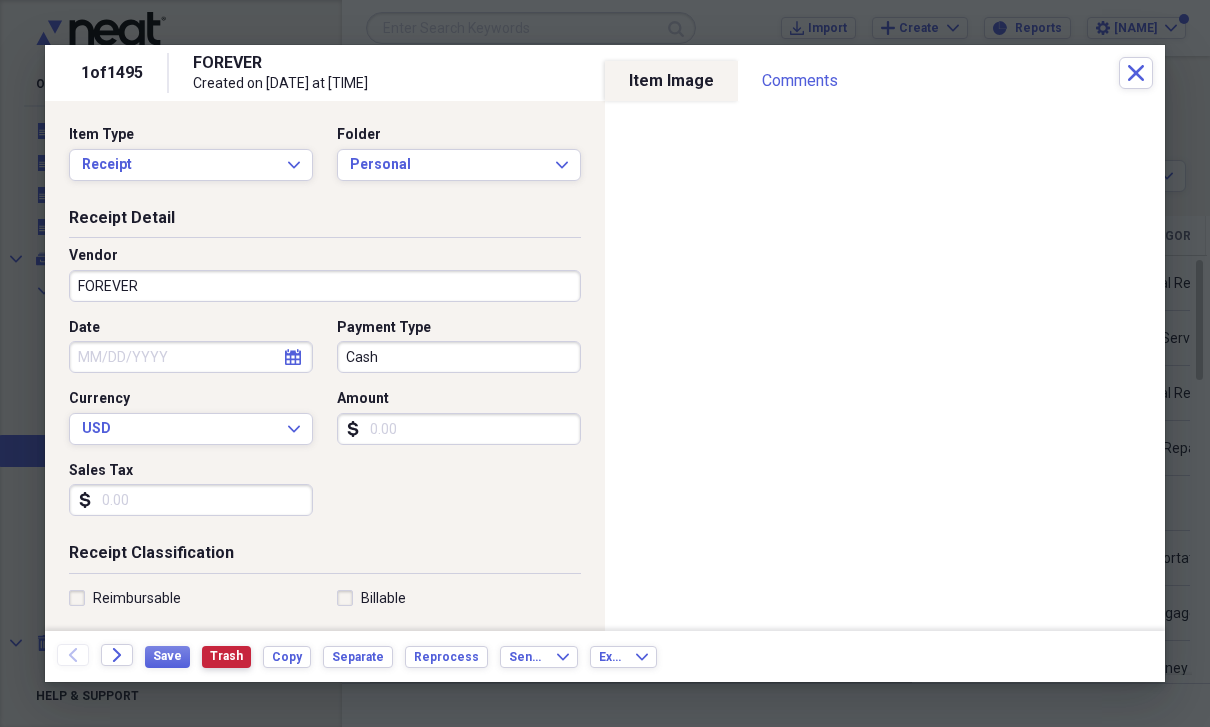click on "Trash" at bounding box center (226, 656) 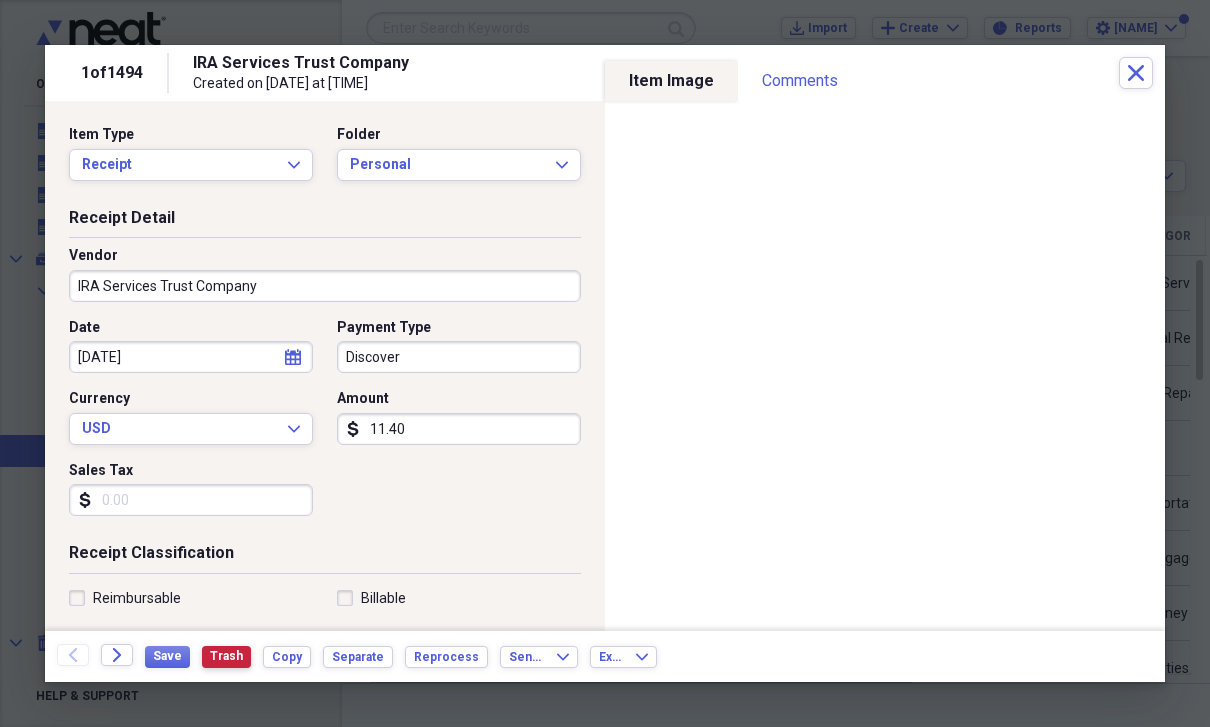 click on "Trash" at bounding box center (226, 656) 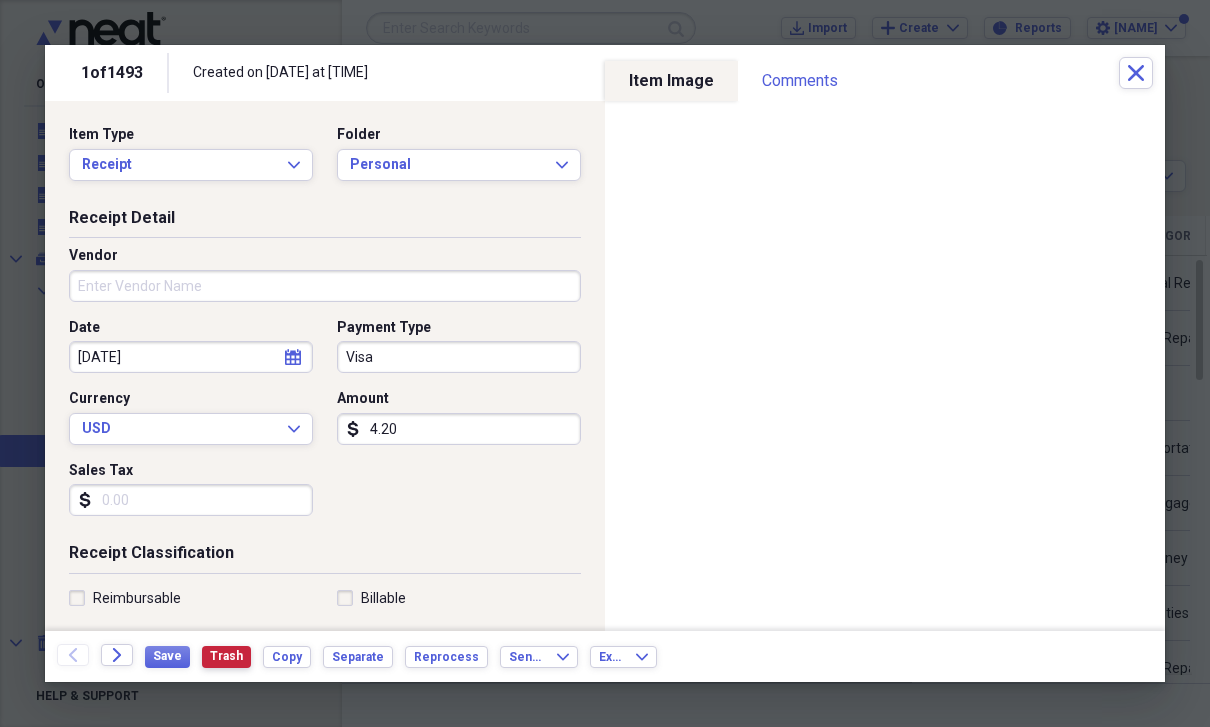 click on "Trash" at bounding box center [226, 656] 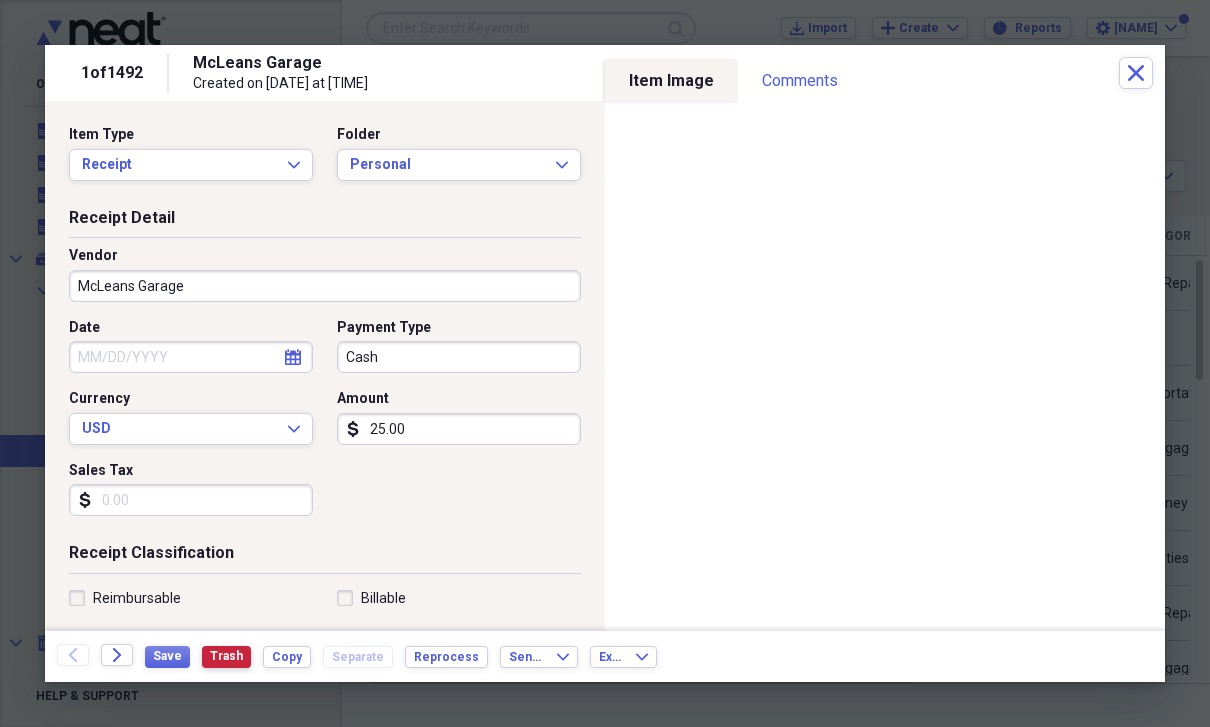 click on "Trash" at bounding box center (226, 656) 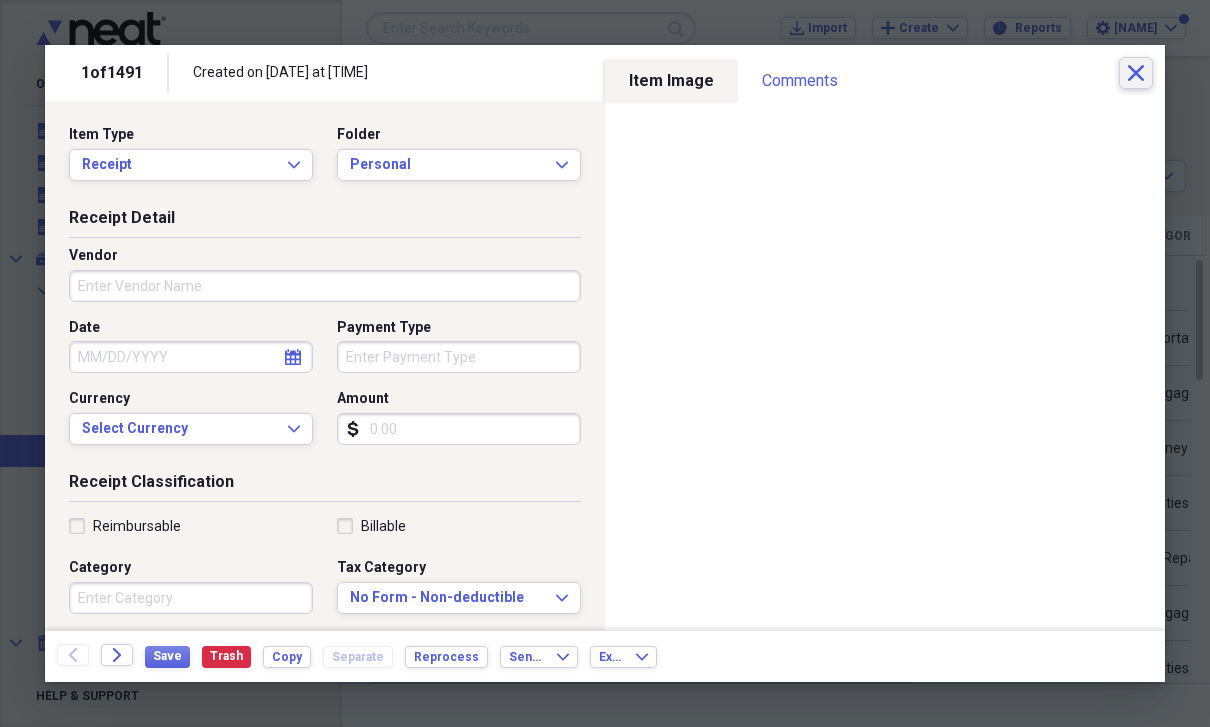 click 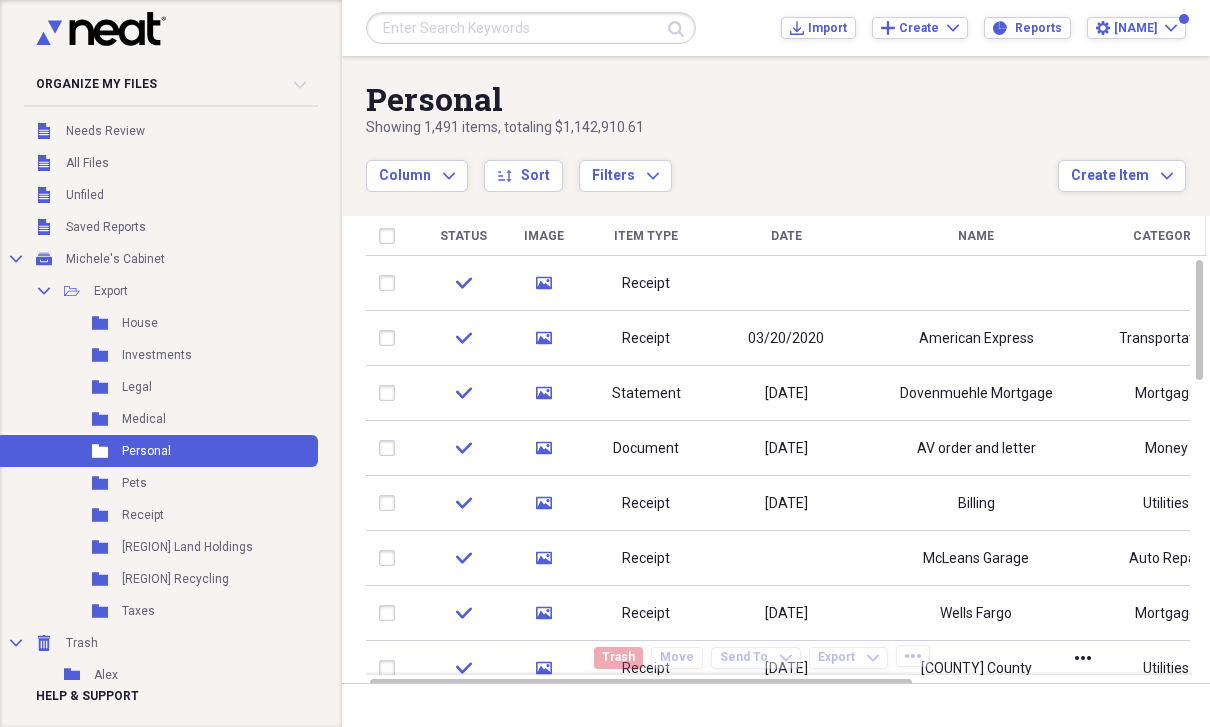 click on "4" at bounding box center [1032, 658] 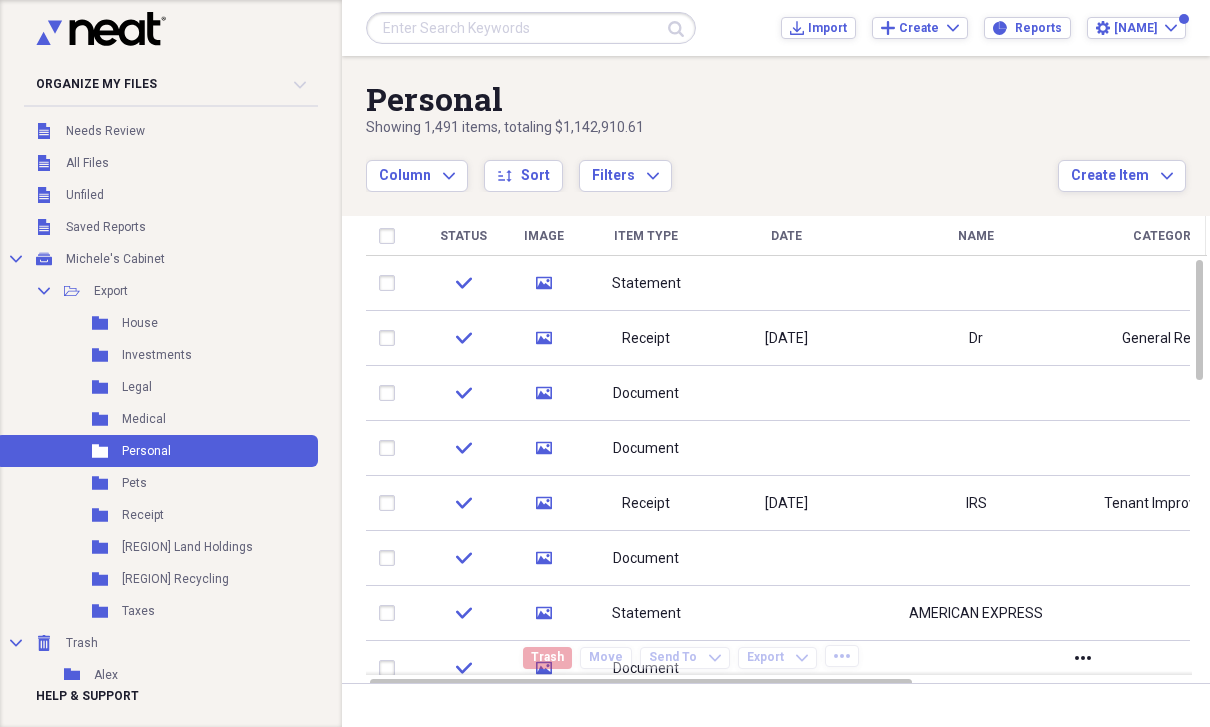 click on "60" at bounding box center [1114, 658] 